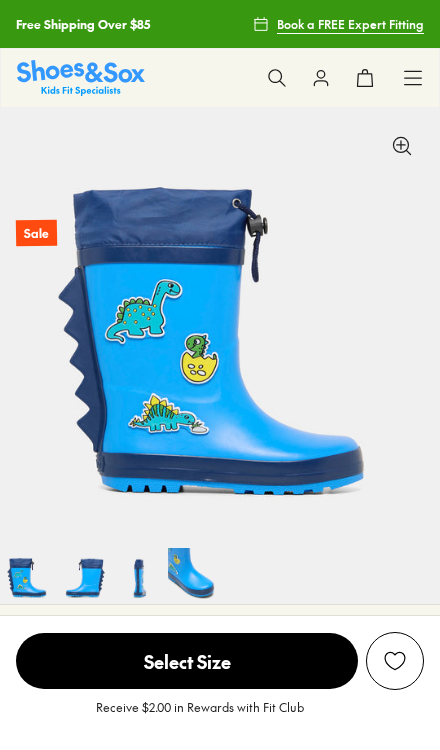 scroll, scrollTop: 0, scrollLeft: 0, axis: both 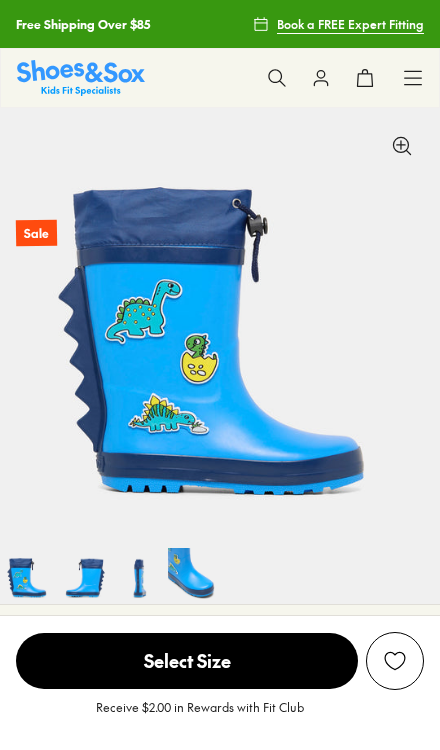 click on "Select Size" at bounding box center [187, 661] 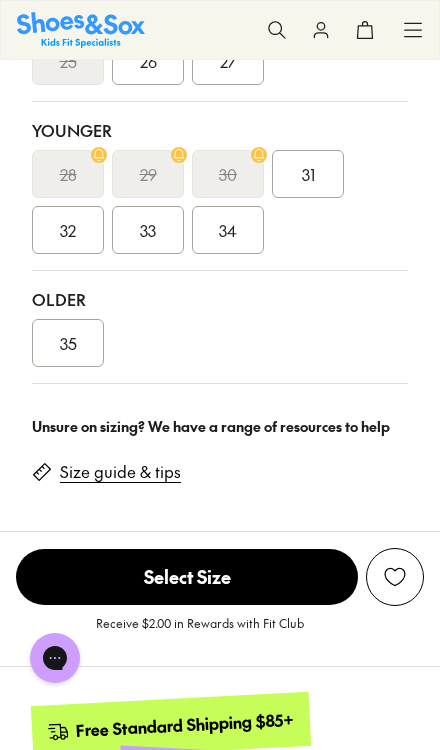 scroll, scrollTop: 1155, scrollLeft: 0, axis: vertical 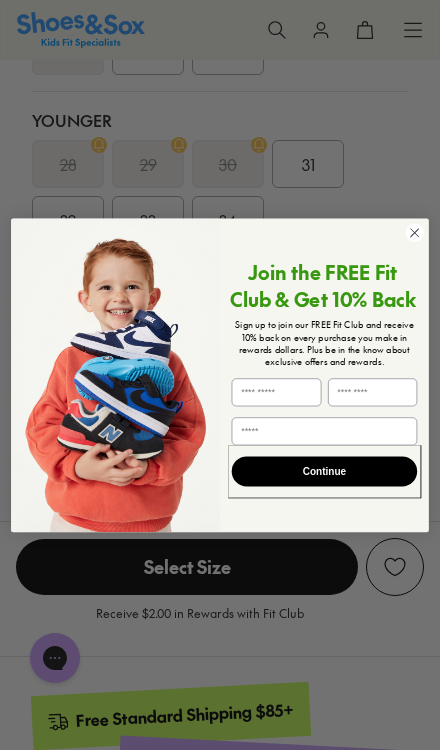 click 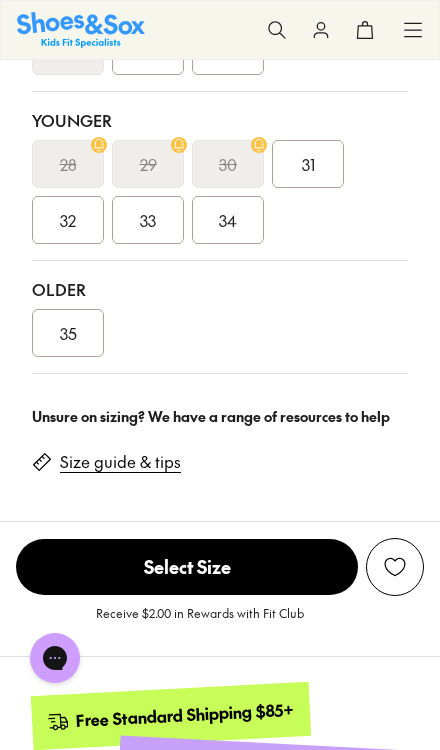 click on "Size guide & tips" at bounding box center (120, 462) 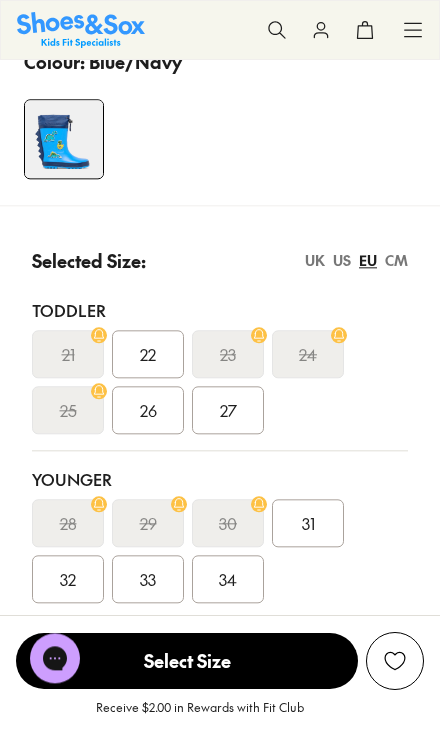 scroll, scrollTop: 796, scrollLeft: 0, axis: vertical 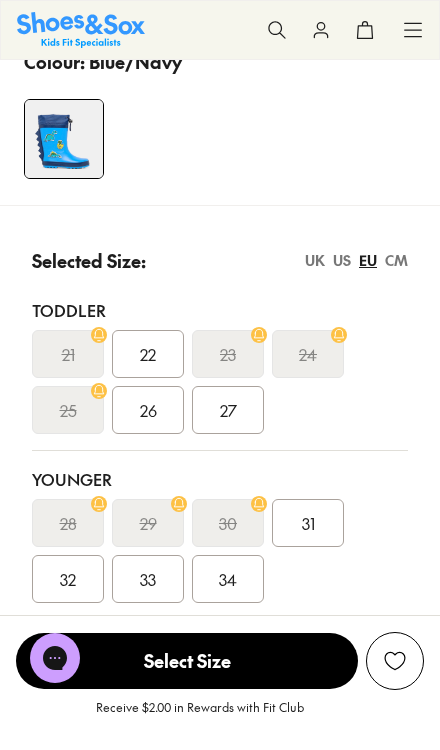 click on "US" at bounding box center (342, 260) 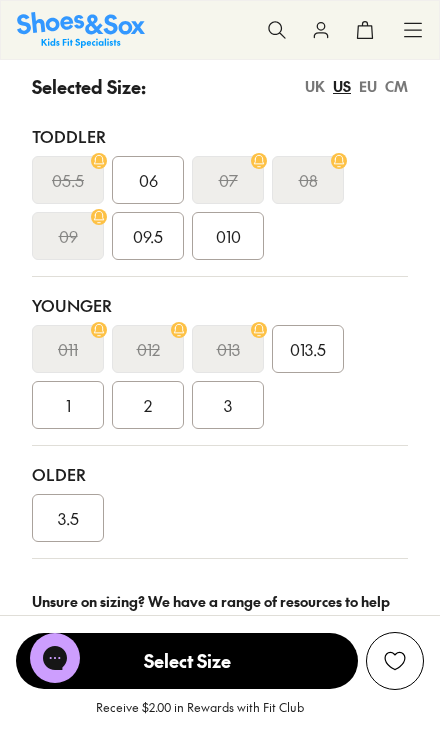 scroll, scrollTop: 972, scrollLeft: 0, axis: vertical 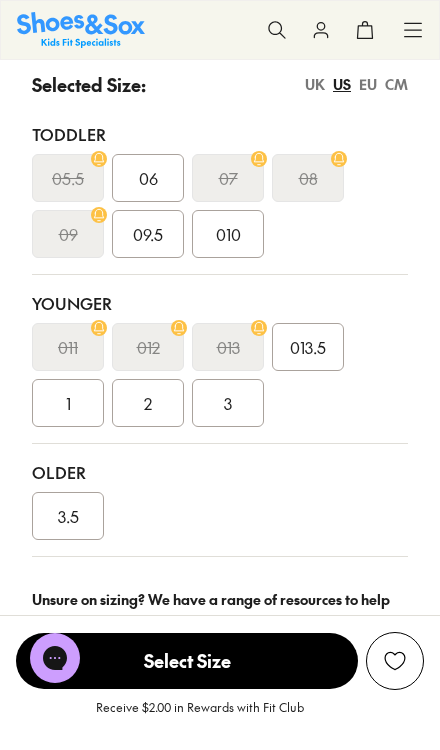 click on "3.5" at bounding box center (68, 516) 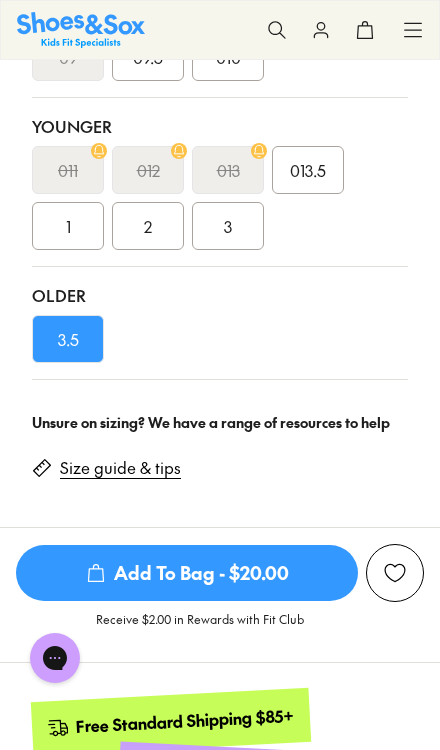 scroll, scrollTop: 1150, scrollLeft: 0, axis: vertical 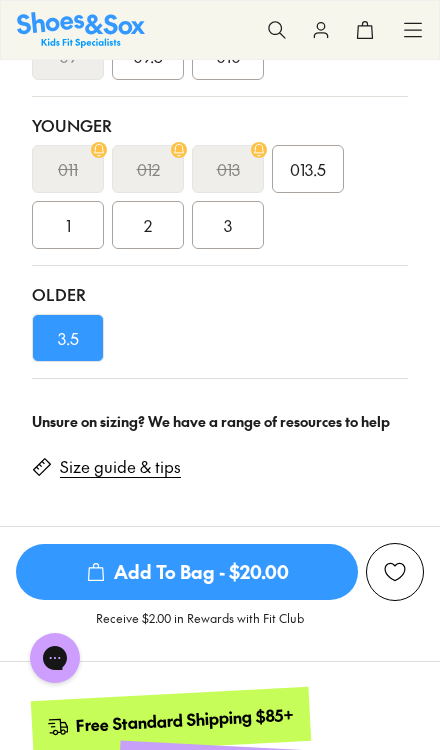 click on "Add To Bag - $20.00" at bounding box center (187, 572) 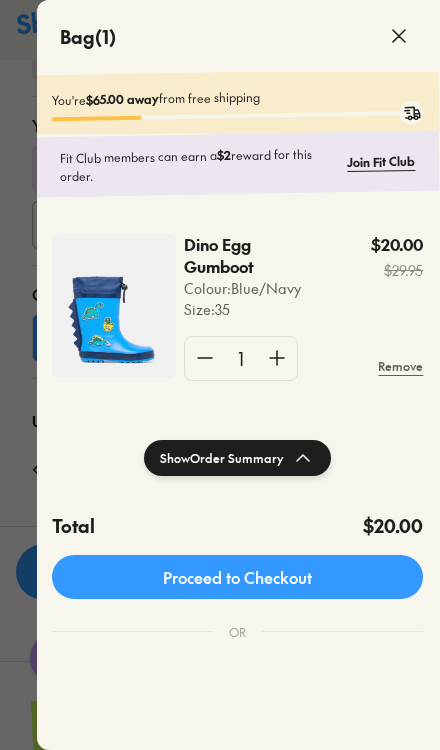 scroll, scrollTop: 0, scrollLeft: 0, axis: both 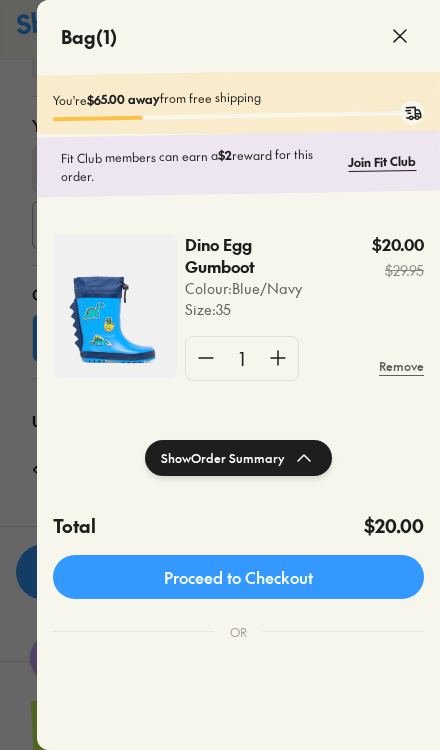 click 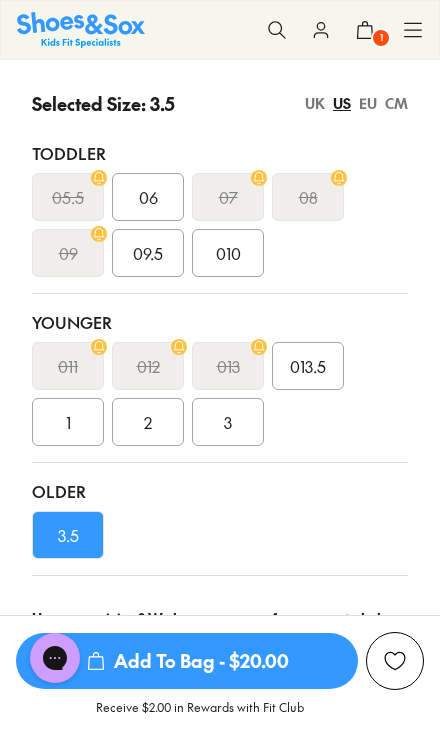 scroll, scrollTop: 949, scrollLeft: 0, axis: vertical 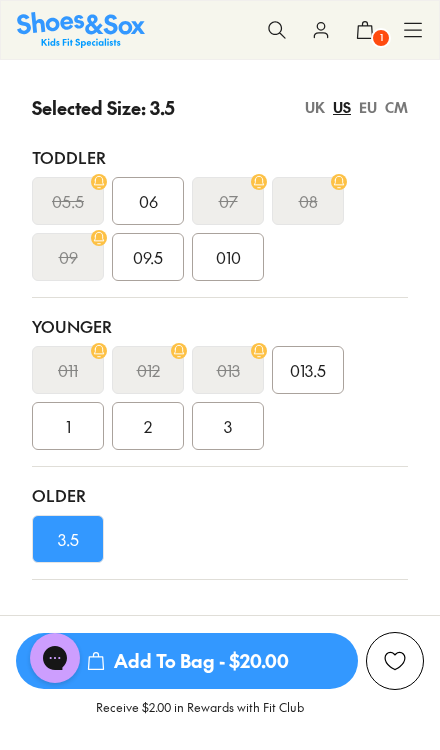 click on "Older 3.5" at bounding box center (220, 523) 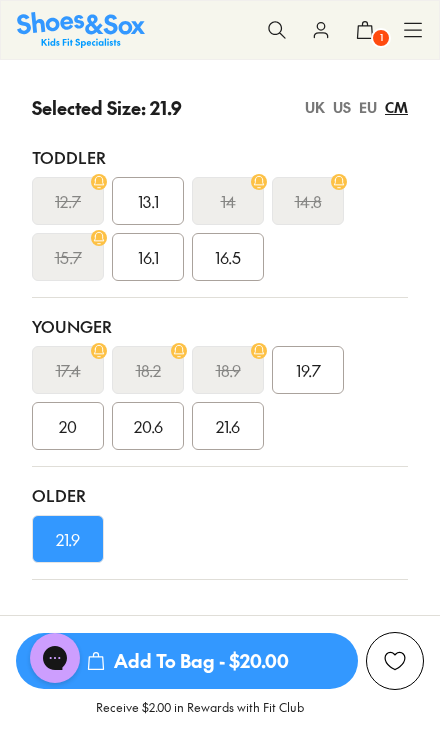 click on "UK" at bounding box center [315, 107] 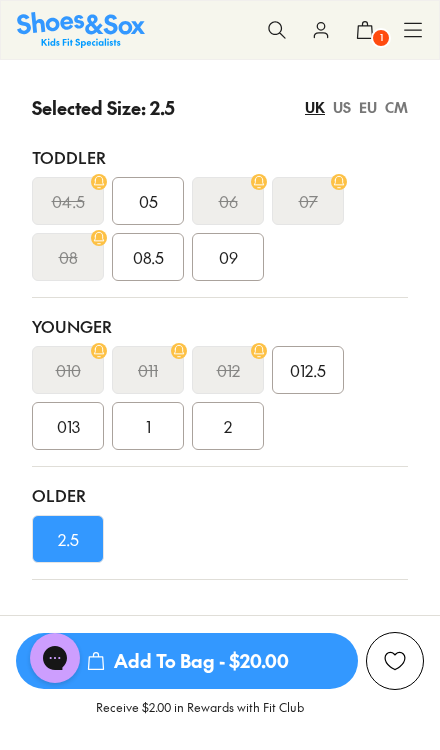 click on "US" at bounding box center (342, 107) 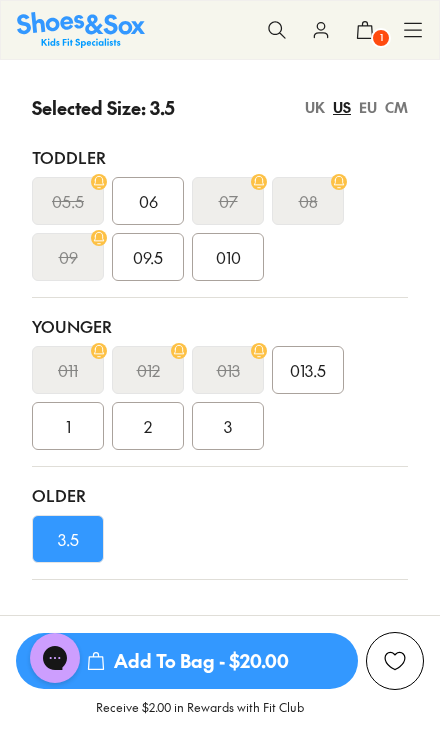 click on "UK" at bounding box center (315, 107) 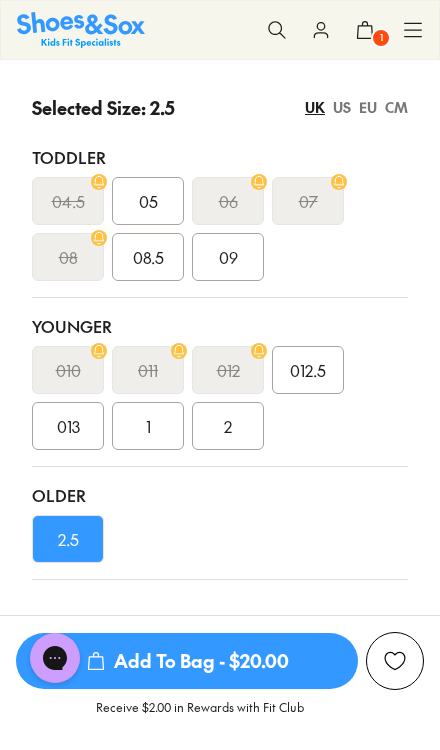 click on "012.5" at bounding box center [308, 370] 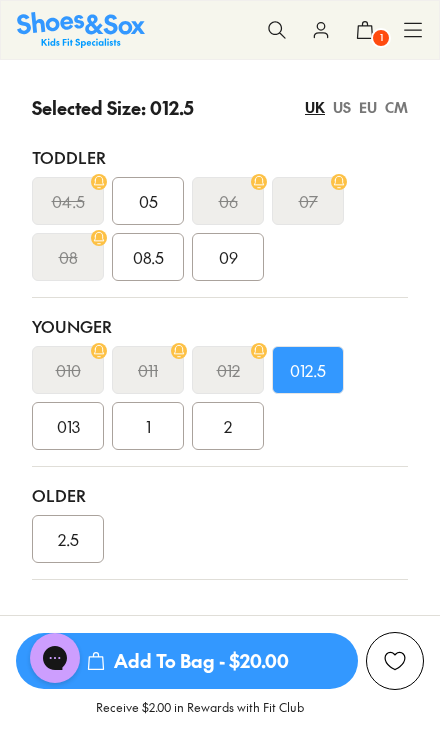 click on "013" at bounding box center (68, 426) 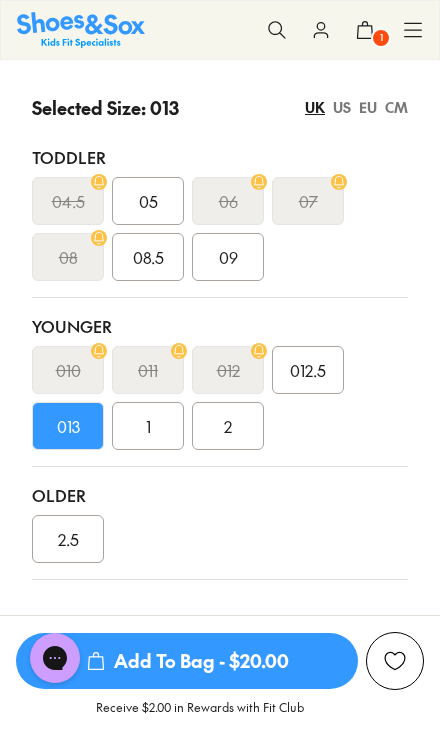 click on "Selected Size:   013 UK US EU CM Toddler 04.5 05 06 07 08 08.5 09 Younger 010 011 012 012.5 013 1 2 Older 2.5" at bounding box center [220, 324] 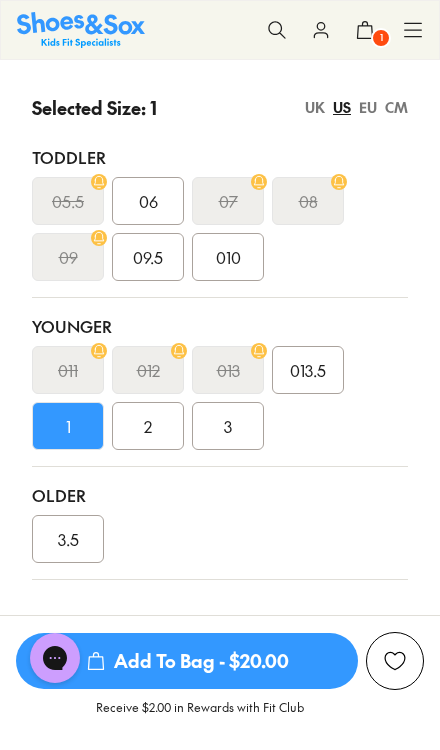click on "CM" at bounding box center (396, 107) 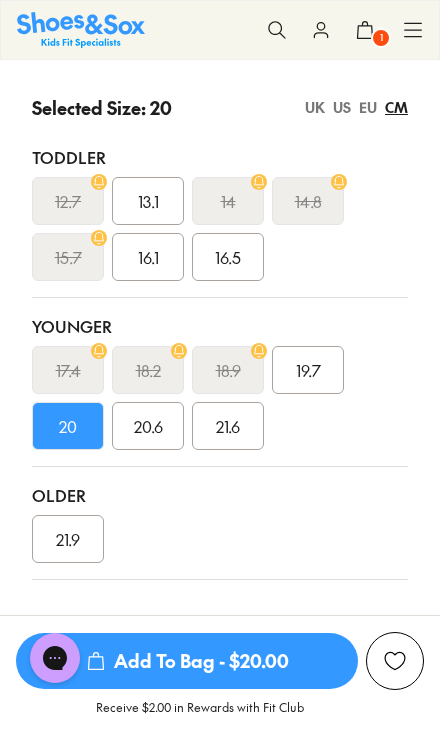 click 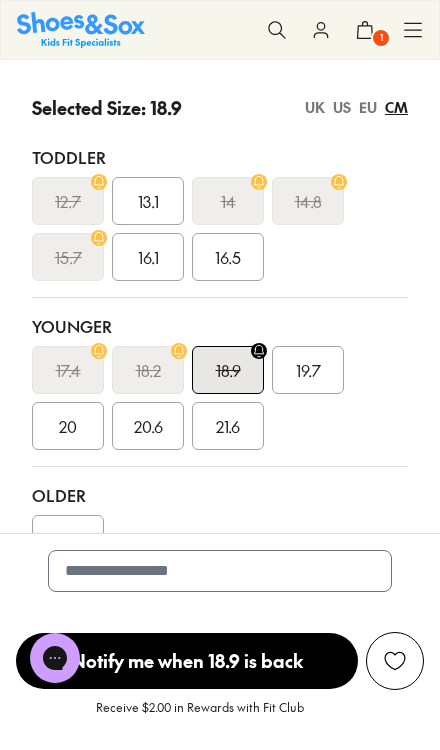 click on "19.7" at bounding box center (308, 370) 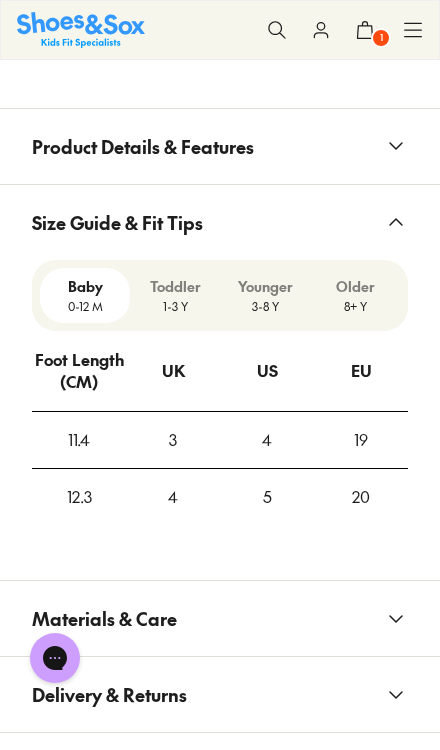 scroll, scrollTop: 2044, scrollLeft: 0, axis: vertical 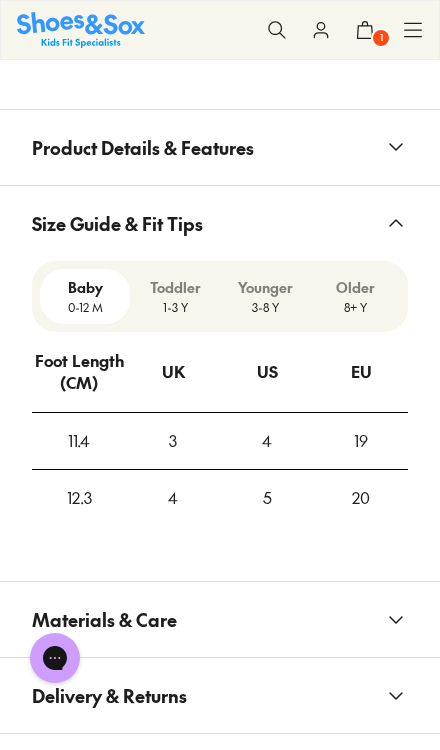 click on "3-8 Y" at bounding box center (265, 307) 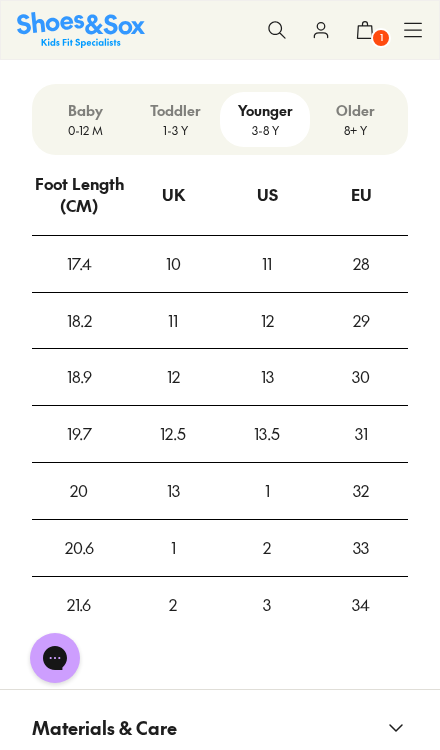 scroll, scrollTop: 2224, scrollLeft: 0, axis: vertical 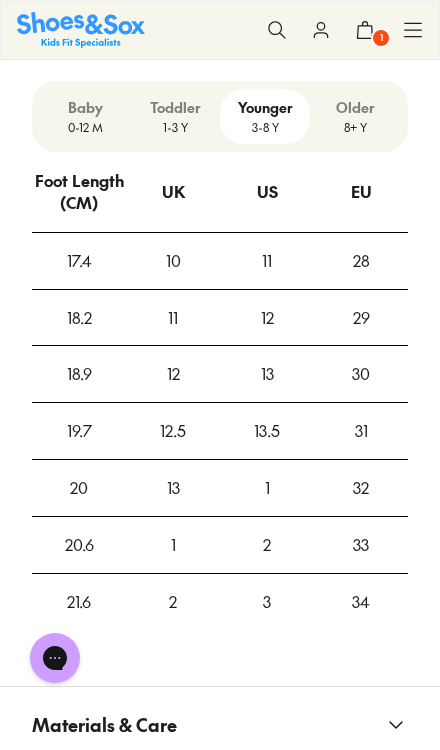 click on "13.5" at bounding box center [267, 431] 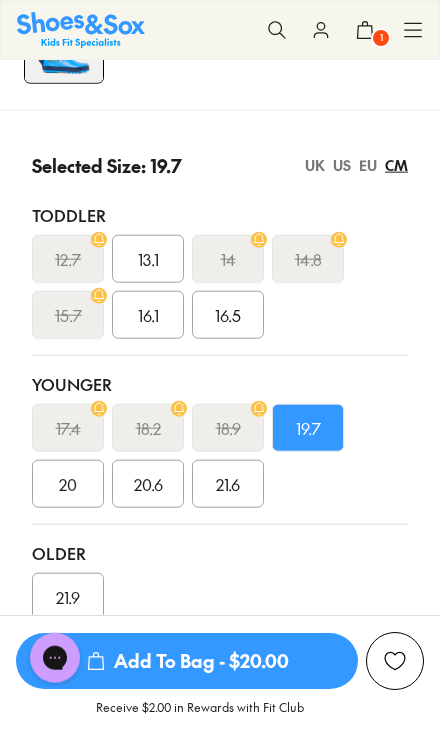 scroll, scrollTop: 871, scrollLeft: 0, axis: vertical 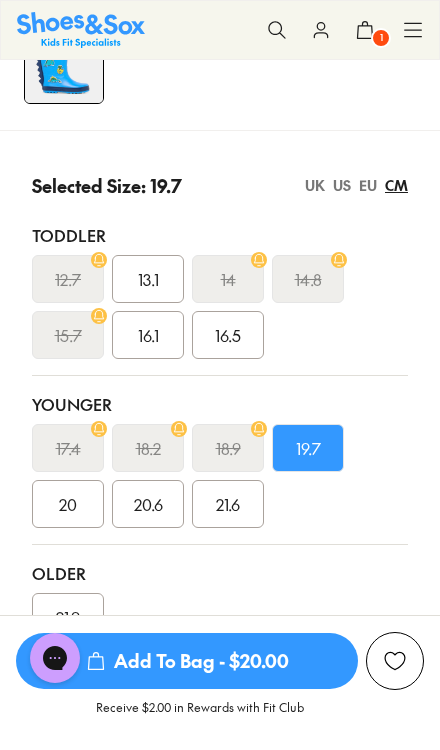 click on "US" at bounding box center [342, 185] 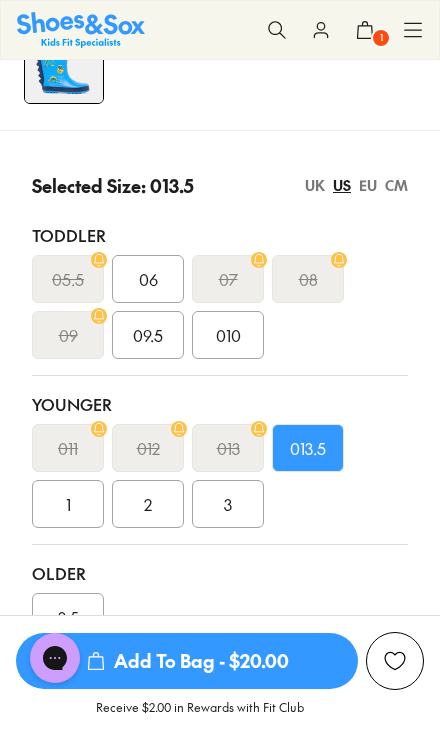 click on "013.5" at bounding box center (308, 448) 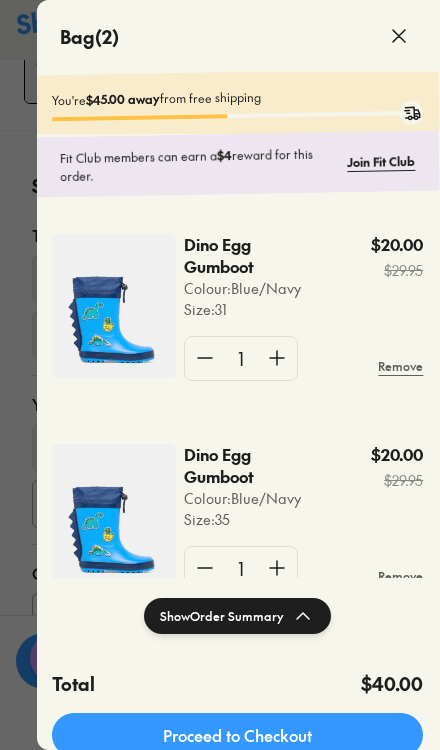 scroll, scrollTop: 0, scrollLeft: 1, axis: horizontal 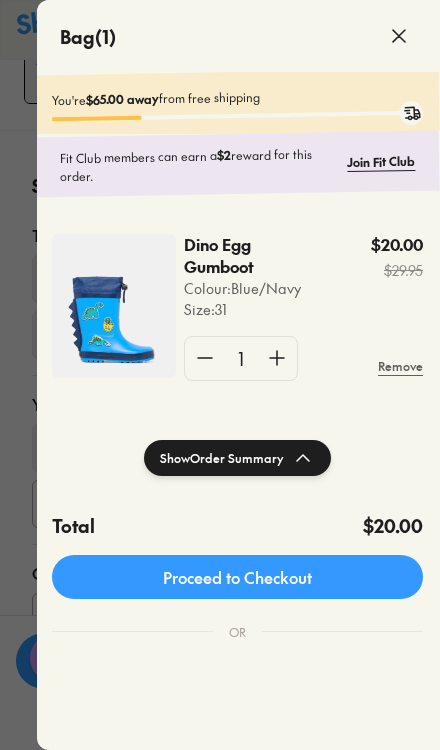 click on "Proceed to Checkout" 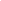 scroll, scrollTop: 0, scrollLeft: 0, axis: both 